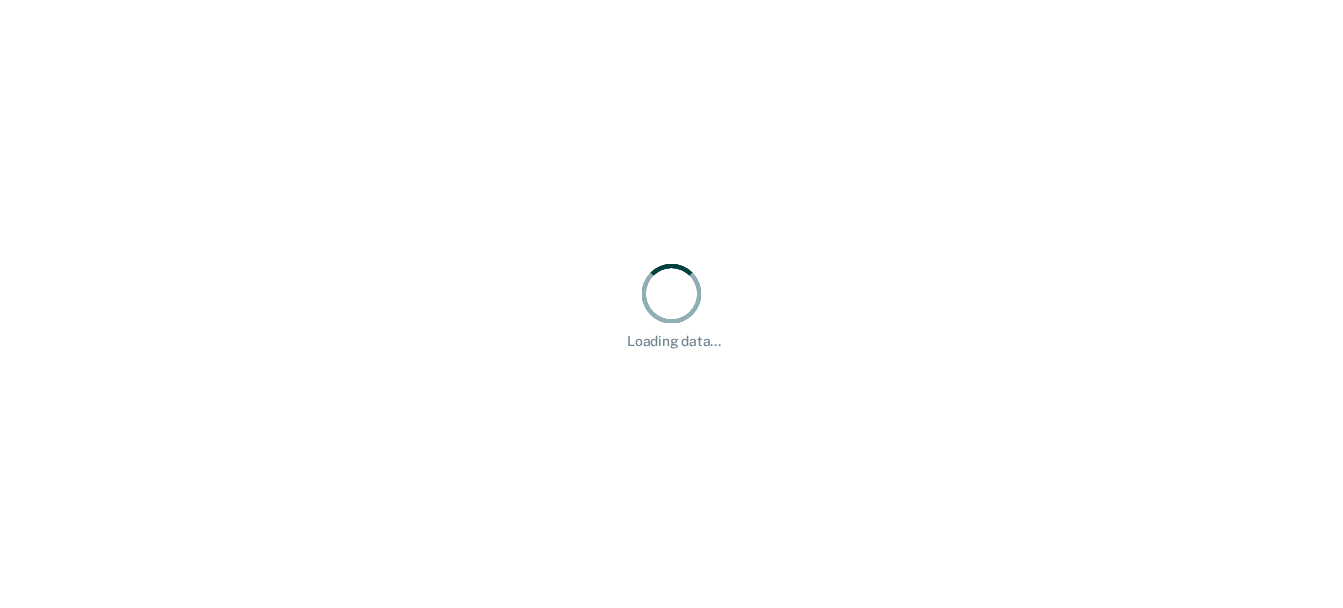 scroll, scrollTop: 0, scrollLeft: 0, axis: both 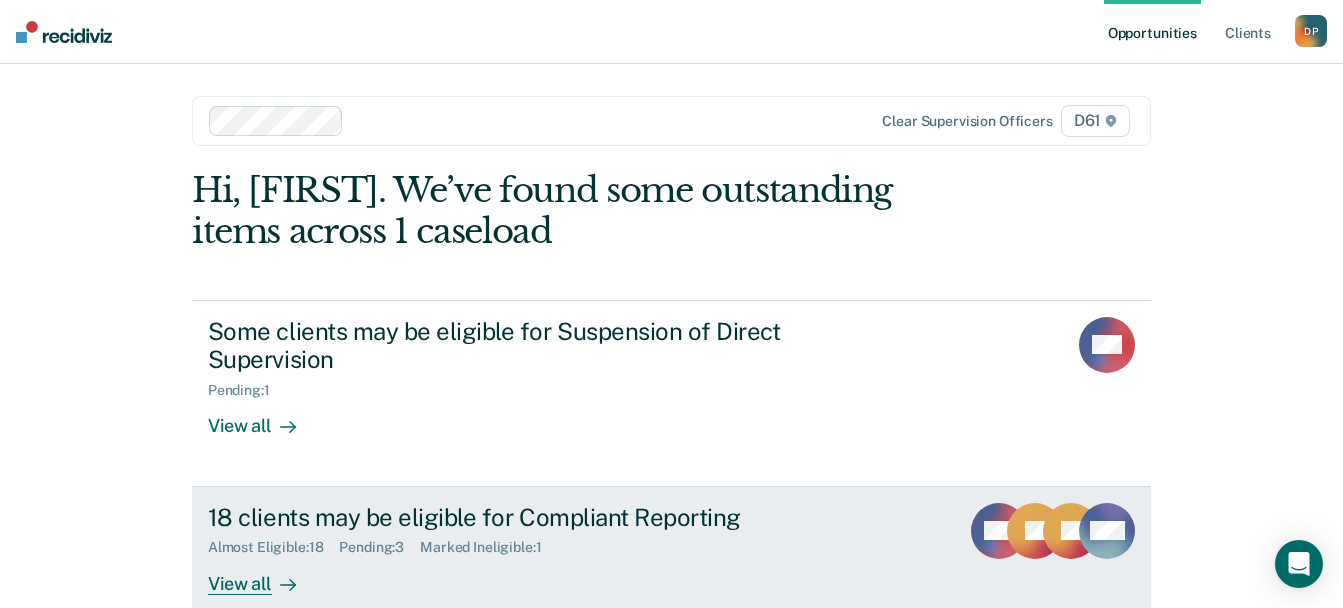 click on "18 clients may be eligible for Compliant Reporting" at bounding box center [559, 517] 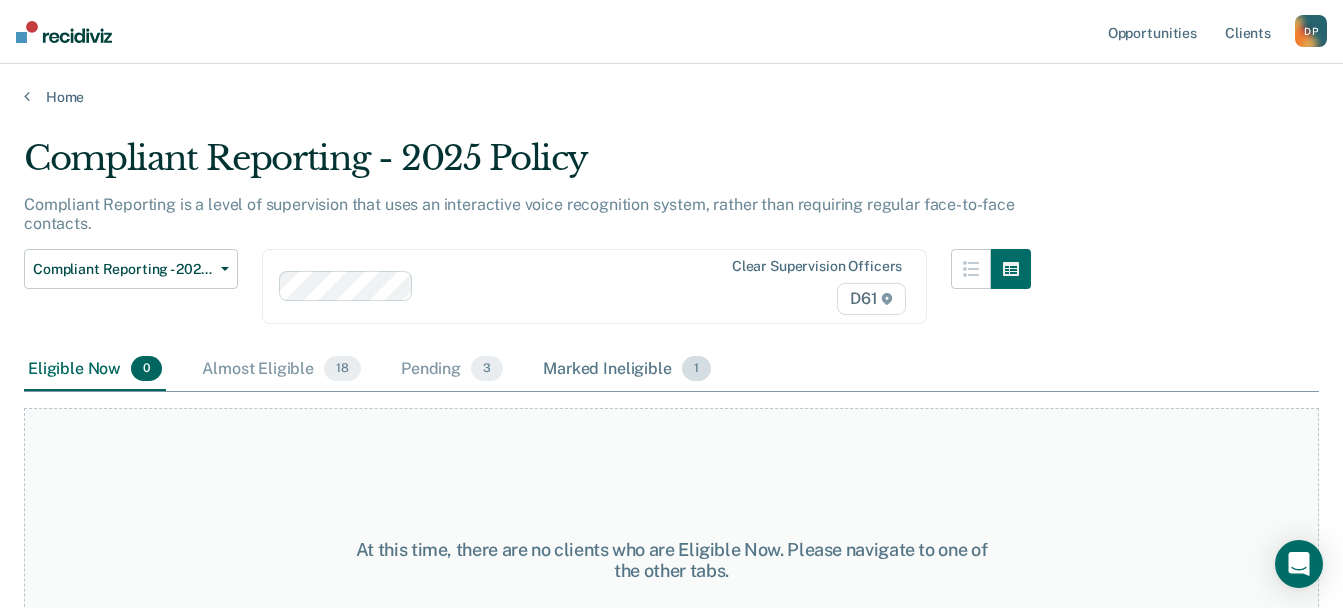 click on "Marked Ineligible 1" at bounding box center (627, 370) 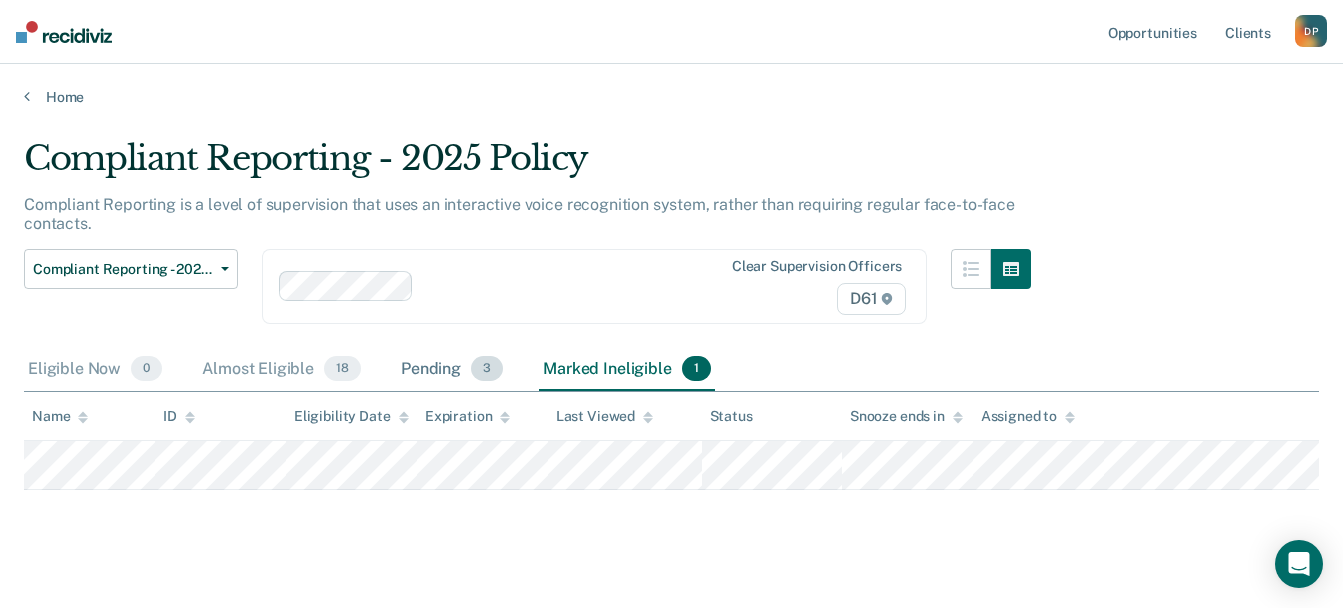 click on "Pending 3" at bounding box center [452, 370] 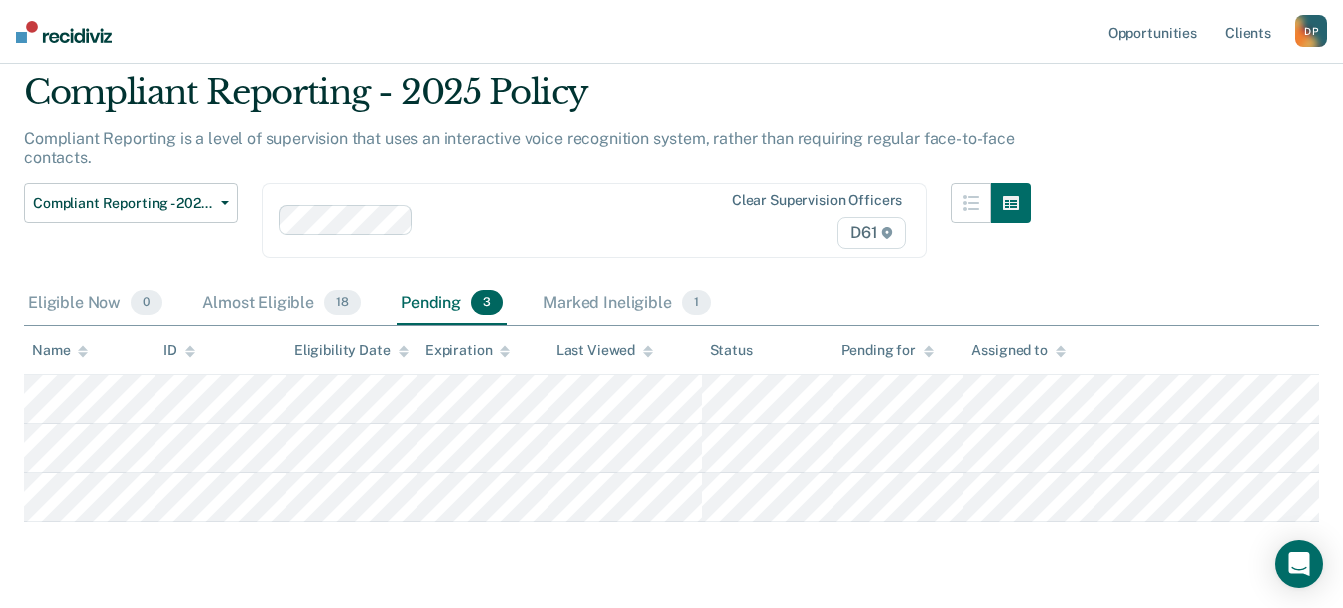 scroll, scrollTop: 100, scrollLeft: 0, axis: vertical 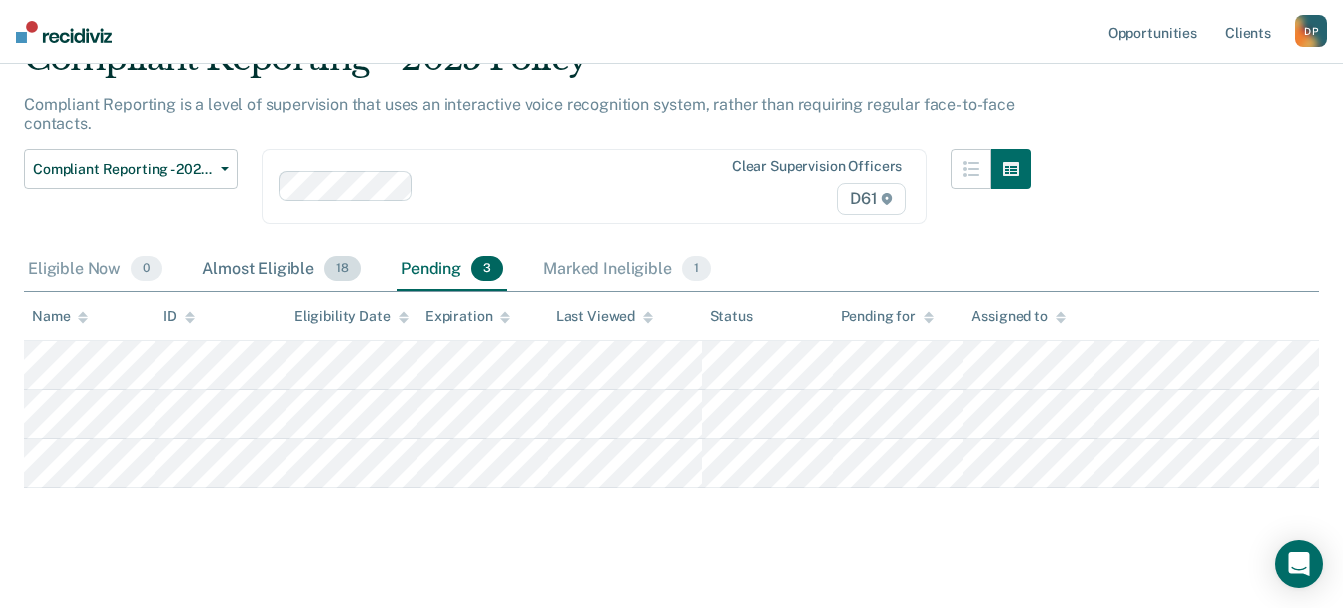 click on "Almost Eligible 18" at bounding box center (281, 270) 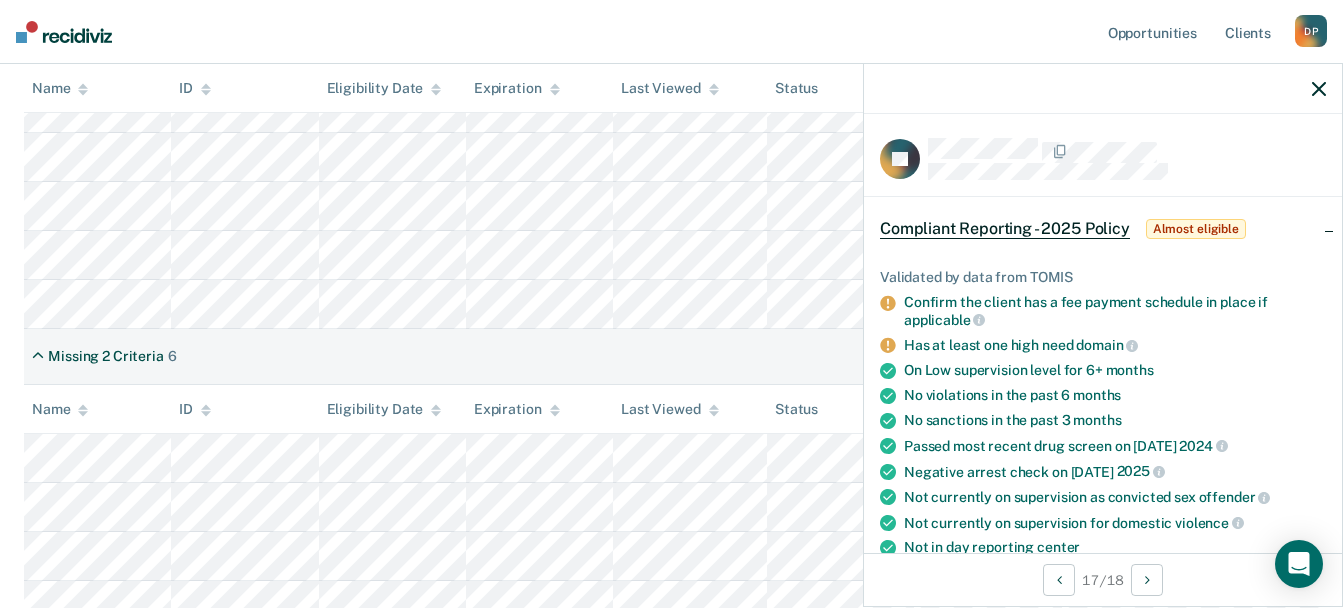scroll, scrollTop: 825, scrollLeft: 0, axis: vertical 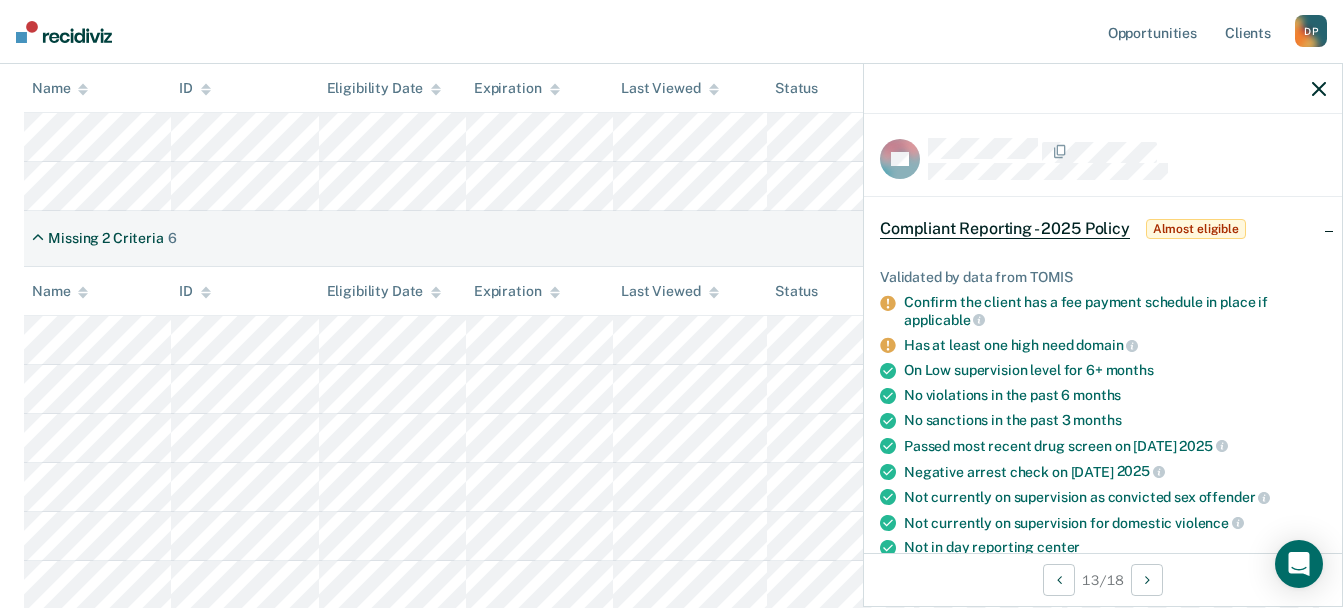 click at bounding box center (1319, 89) 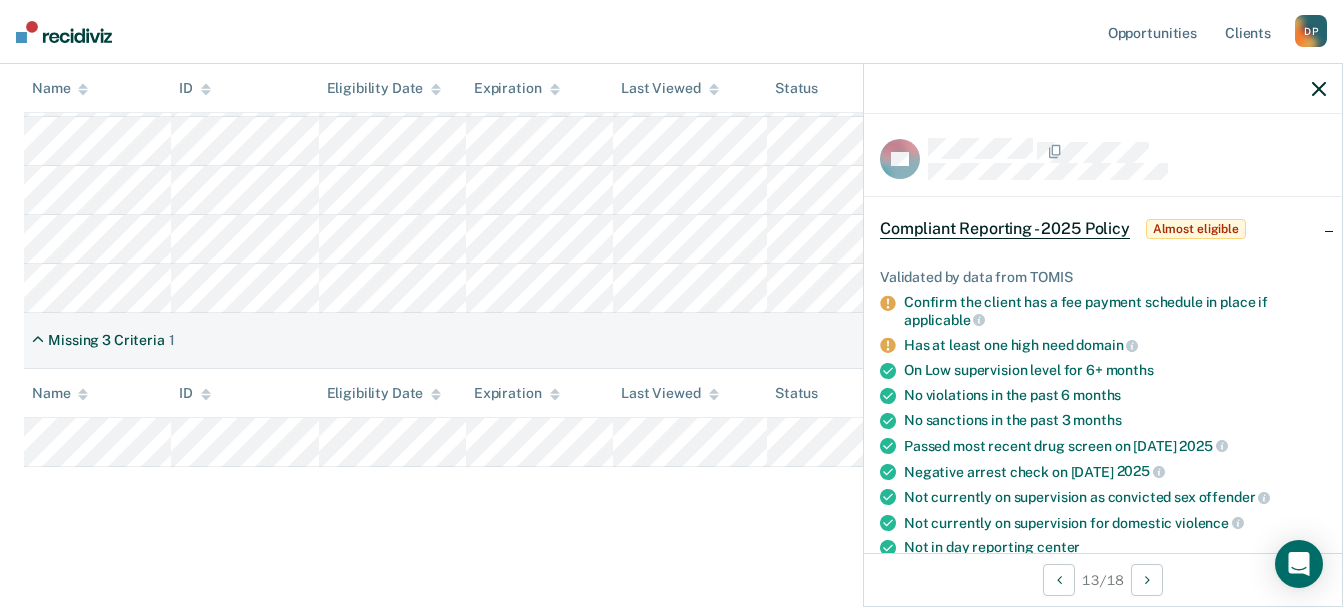 scroll, scrollTop: 1125, scrollLeft: 0, axis: vertical 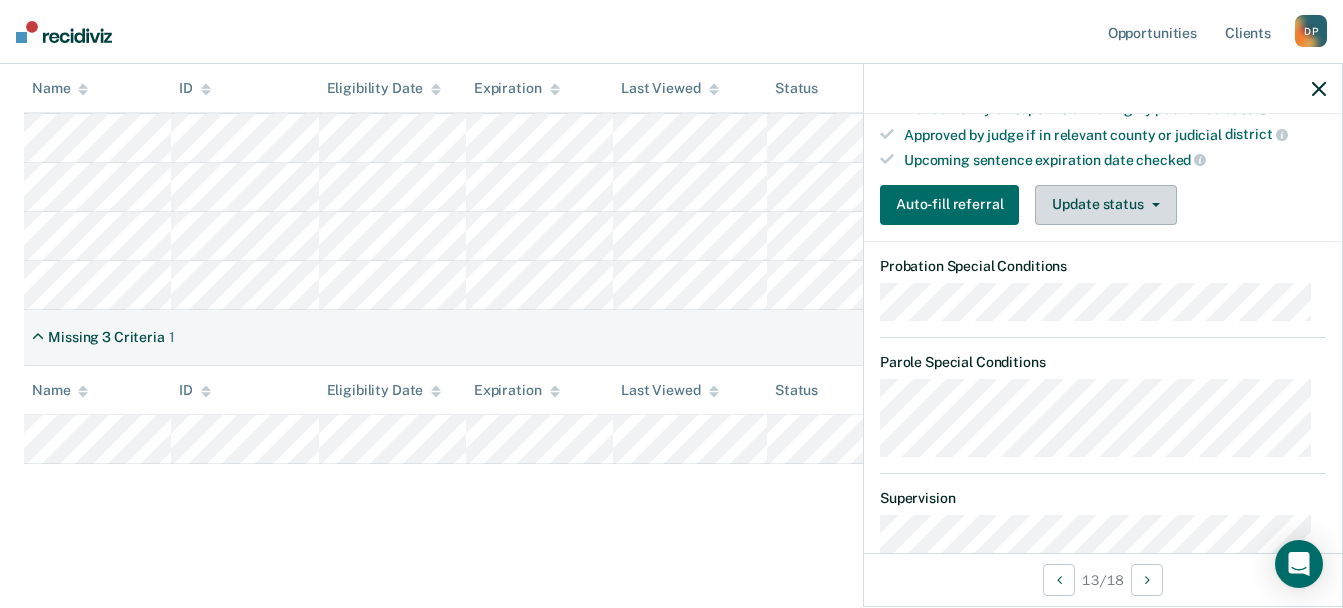 click on "Update status" at bounding box center [1105, 205] 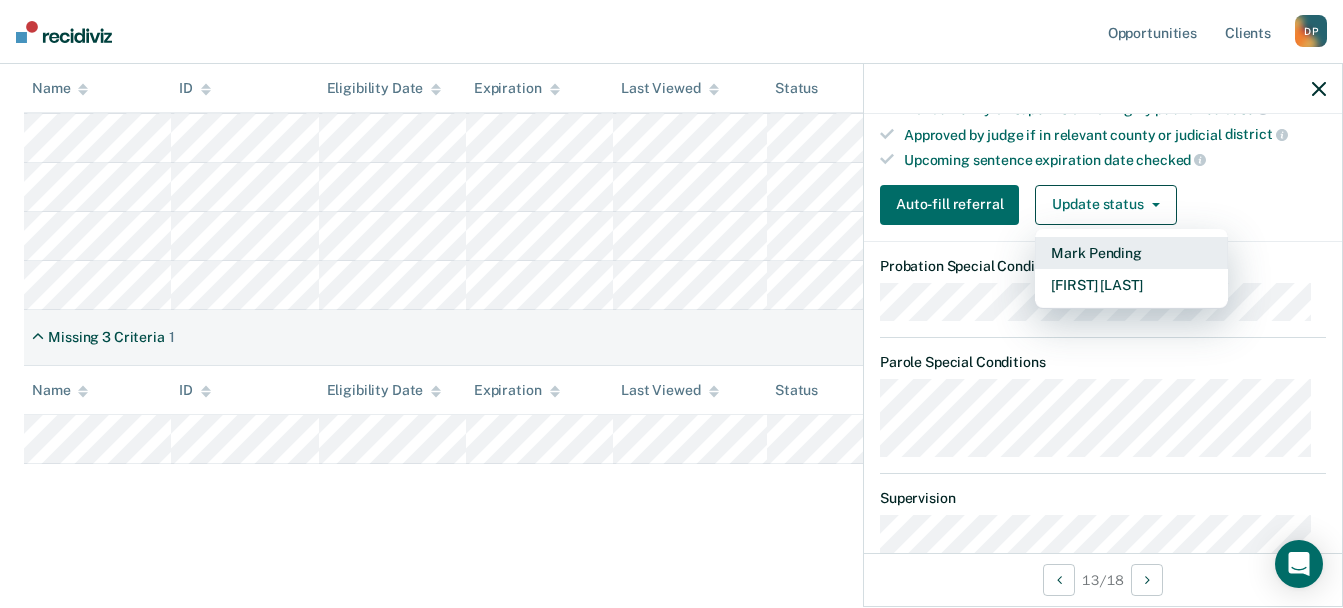 click on "Mark Pending" at bounding box center (1131, 253) 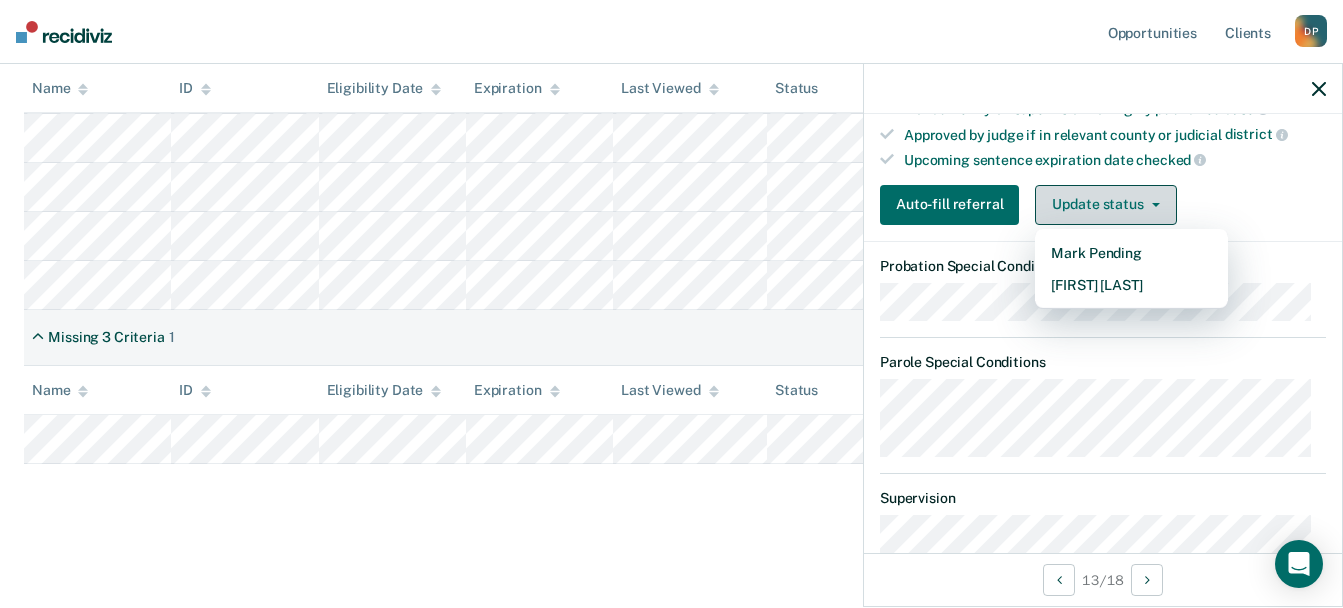 scroll, scrollTop: 1076, scrollLeft: 0, axis: vertical 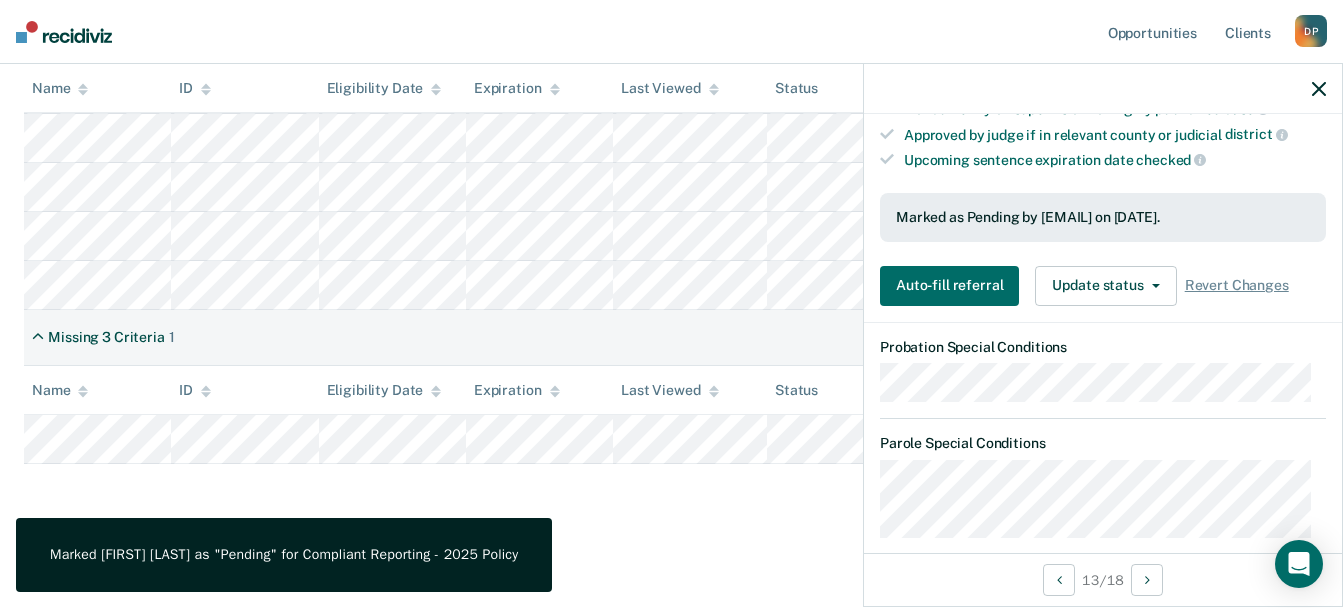 click on "Compliant Reporting - 2025 Policy   Compliant Reporting is a level of supervision that uses an interactive voice recognition system, rather than requiring regular face-to-face contacts.  Compliant Reporting - 2025 Policy Supervision Level Downgrade Suspension of Direct Supervision Compliant Reporting - 2025 Policy Clear   supervision officers D61   Eligible Now 0 Almost Eligible 17 Pending 4 Marked Ineligible 1
To pick up a draggable item, press the space bar.
While dragging, use the arrow keys to move the item.
Press space again to drop the item in its new position, or press escape to cancel.
Missing 1 Criteria 11 Name ID Eligibility Date Expiration Last Viewed Status Assigned to Missing 2 Criteria 5 Name ID Eligibility Date Expiration Last Viewed Status Assigned to Missing 3 Criteria 1 Name ID Eligibility Date Expiration Last Viewed Status Assigned to" at bounding box center (671, -184) 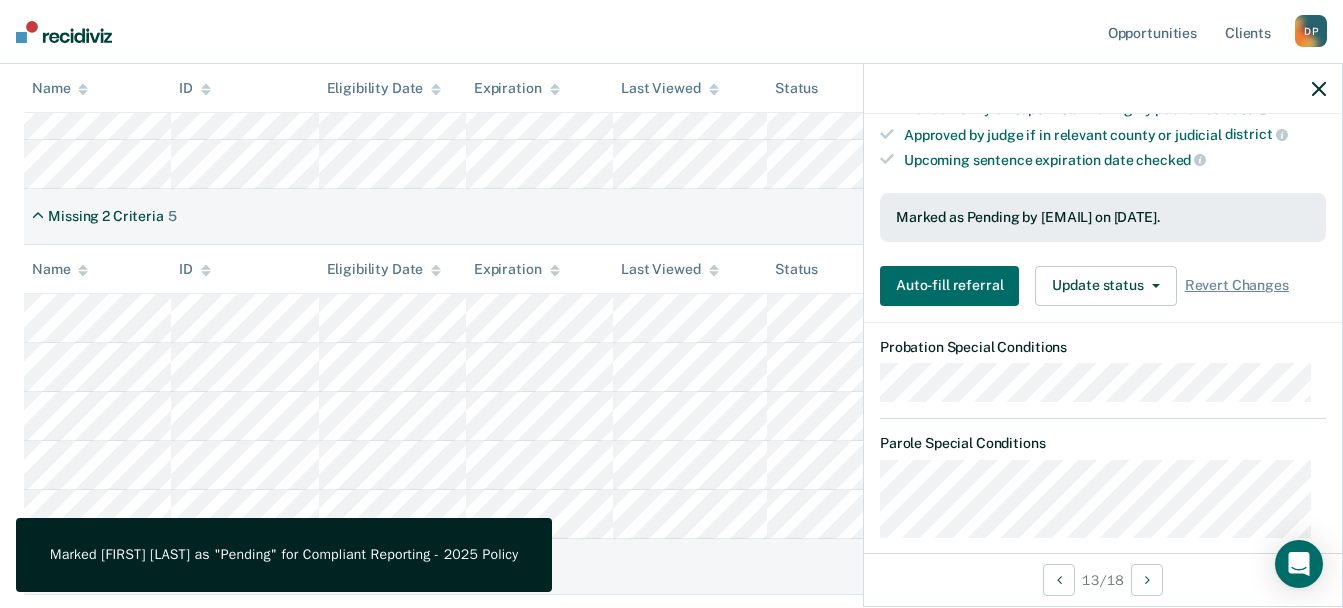 scroll, scrollTop: 776, scrollLeft: 0, axis: vertical 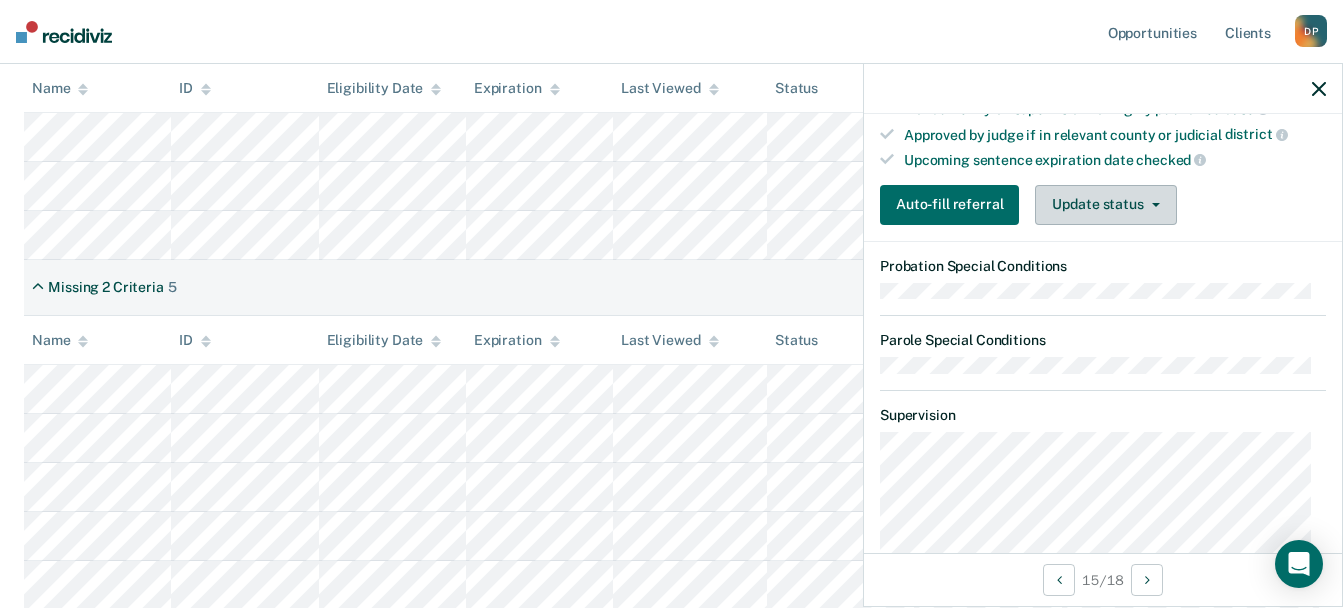 click on "Update status" at bounding box center (1105, 205) 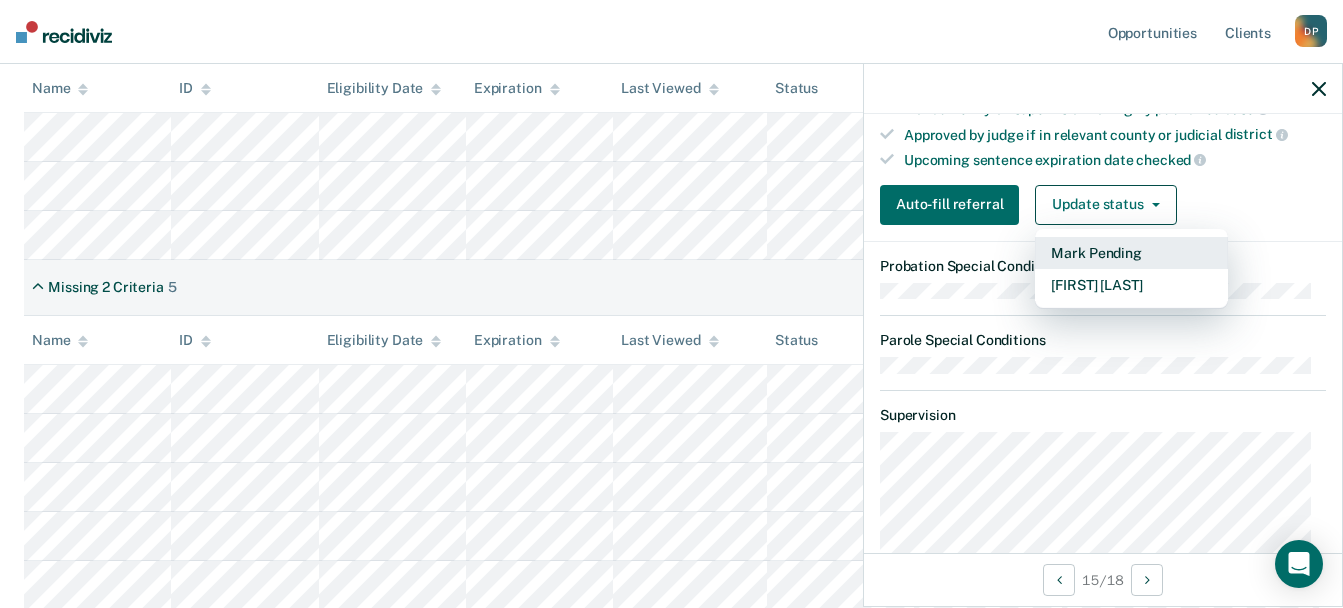 click on "Mark Pending" at bounding box center [1131, 253] 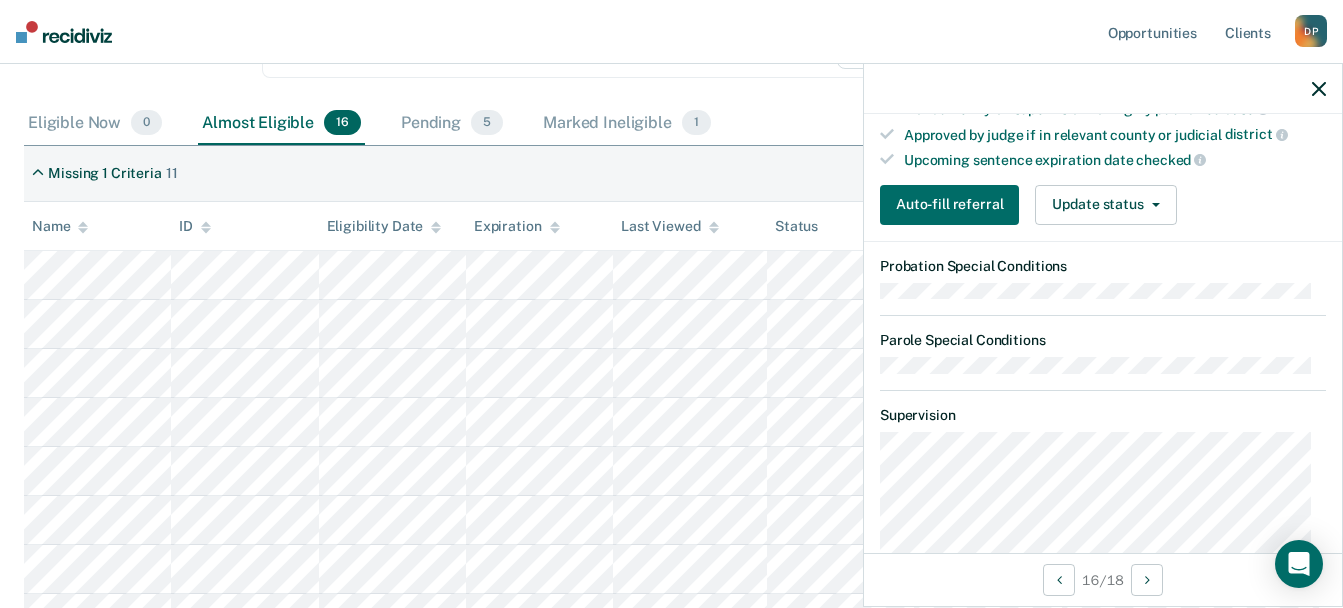 scroll, scrollTop: 276, scrollLeft: 0, axis: vertical 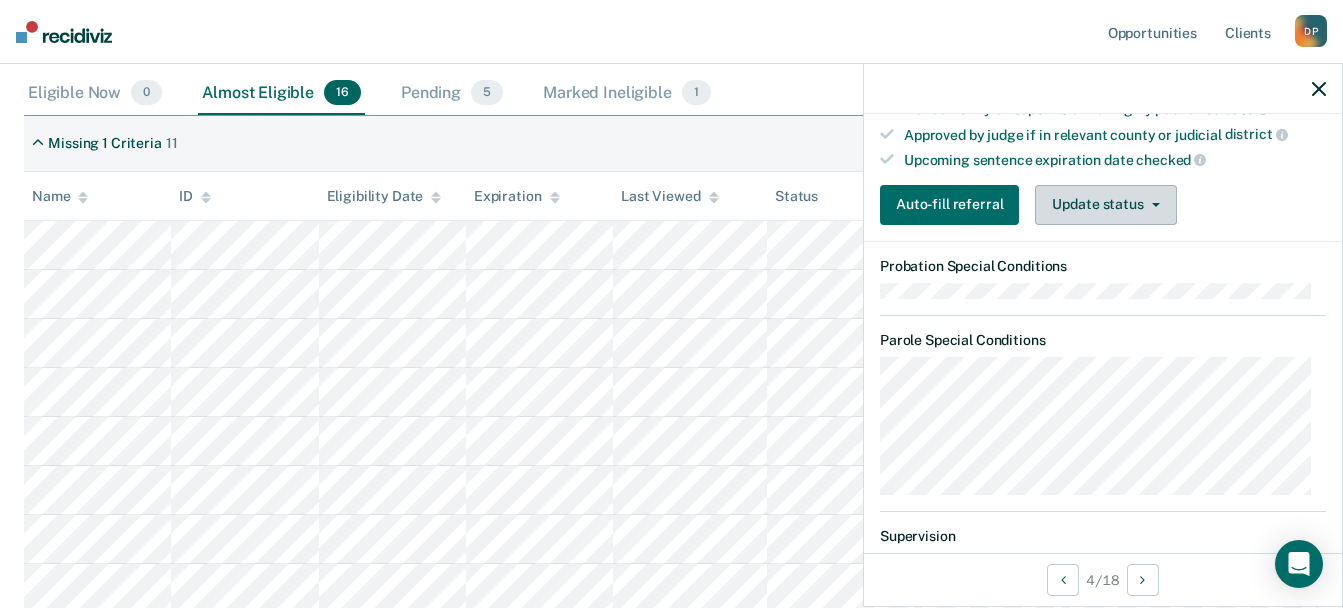click on "Update status" at bounding box center [1105, 205] 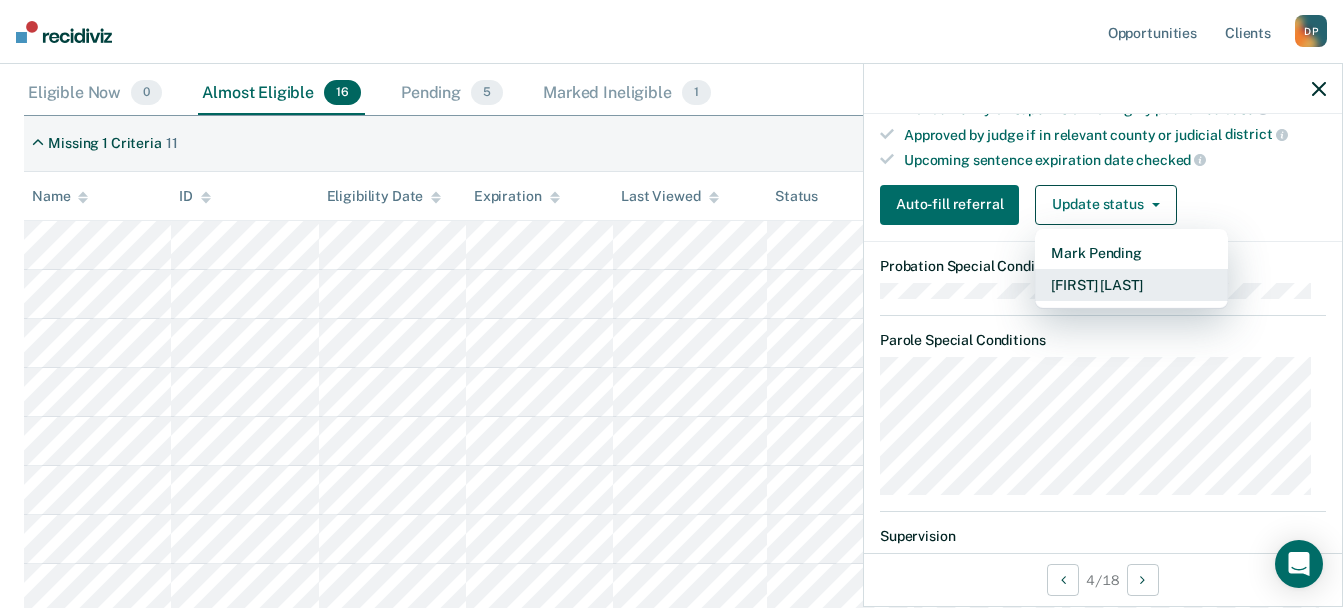 click on "[FIRST] [LAST]" at bounding box center [1131, 285] 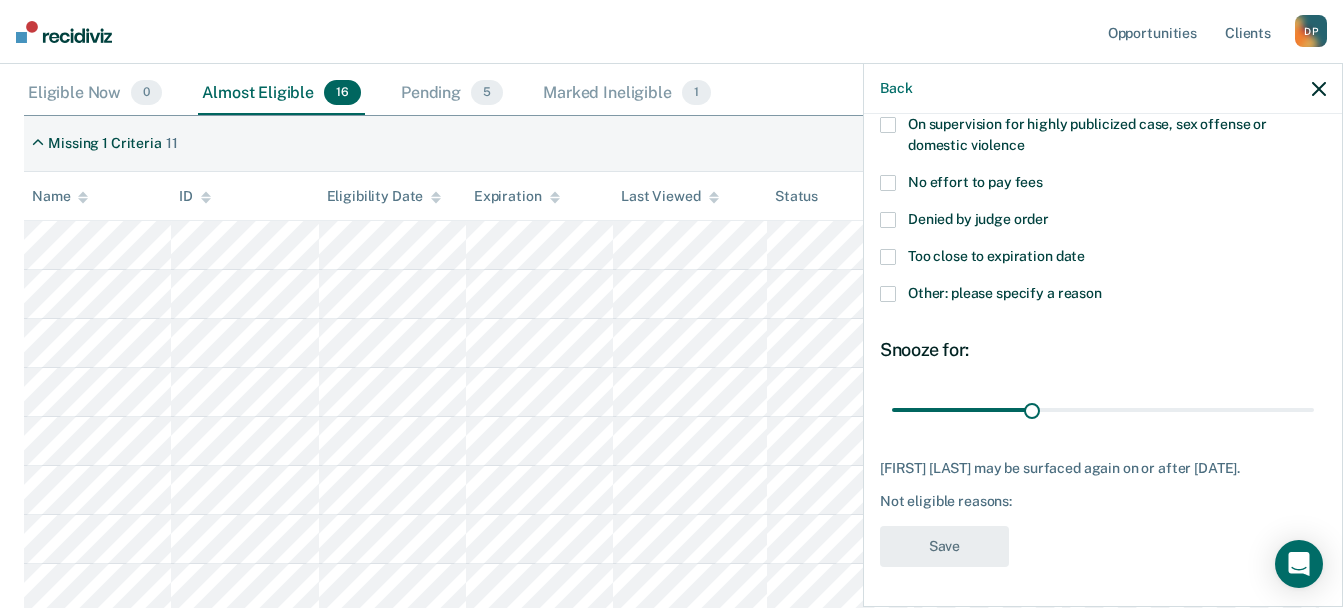 scroll, scrollTop: 295, scrollLeft: 0, axis: vertical 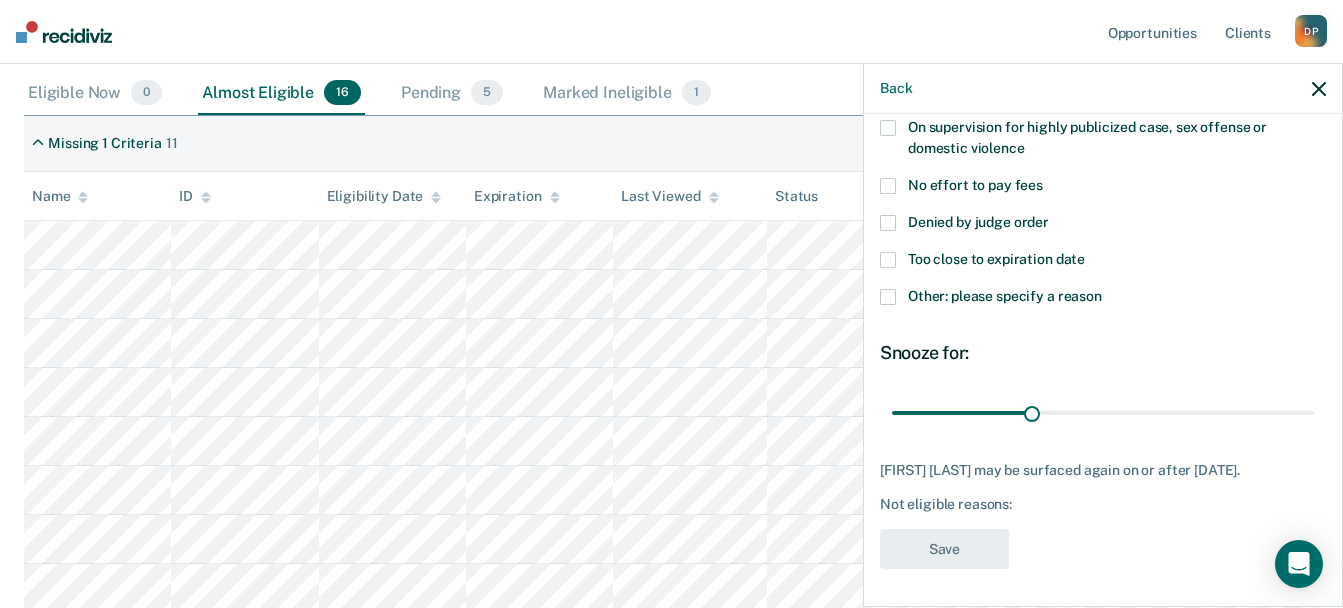 click on "Too close to expiration date" at bounding box center [1103, 262] 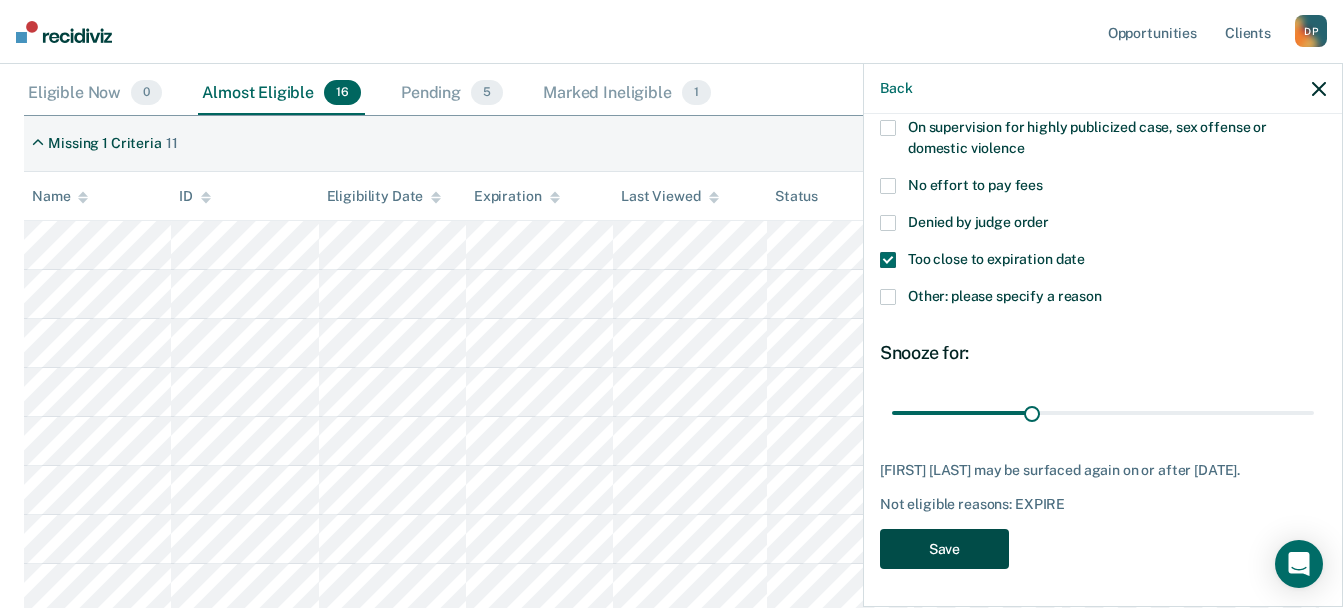 click on "Save" at bounding box center [944, 549] 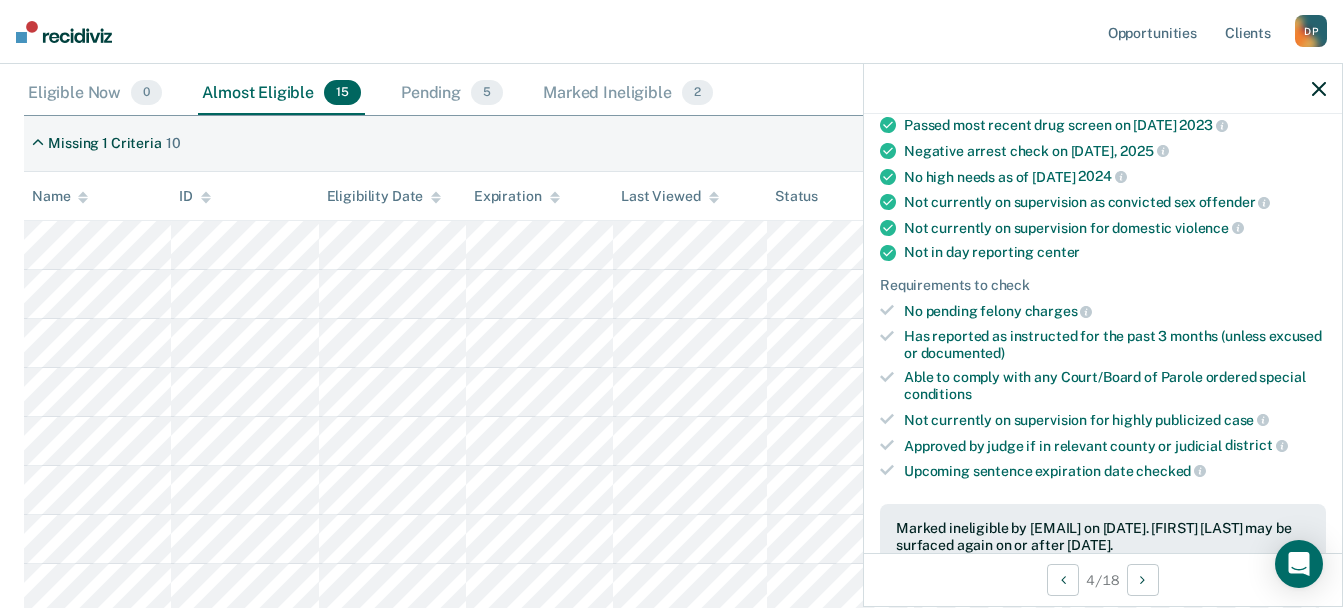 click at bounding box center [1103, 89] 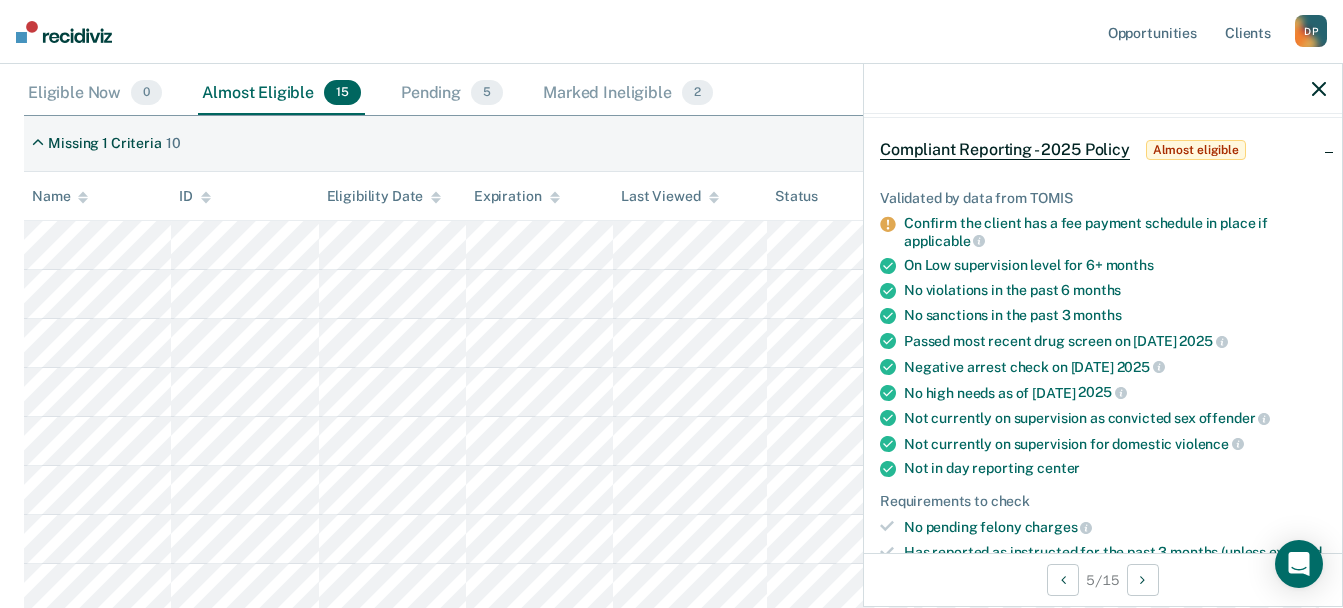 scroll, scrollTop: 0, scrollLeft: 0, axis: both 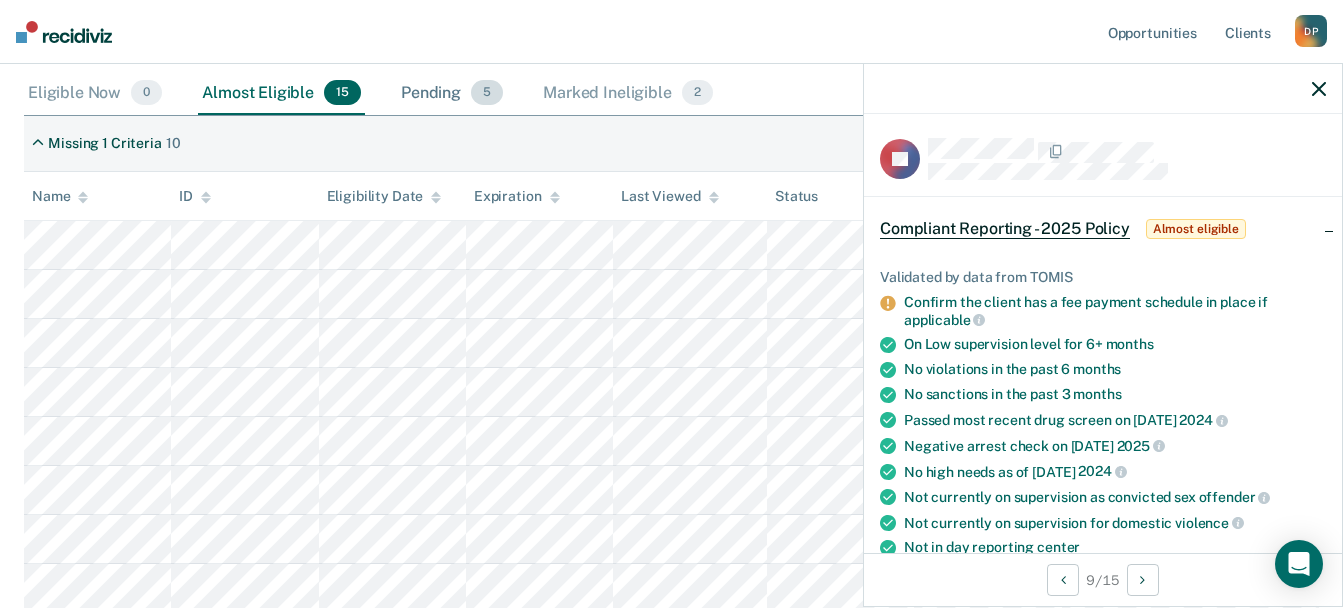 click on "Pending 5" at bounding box center [452, 94] 